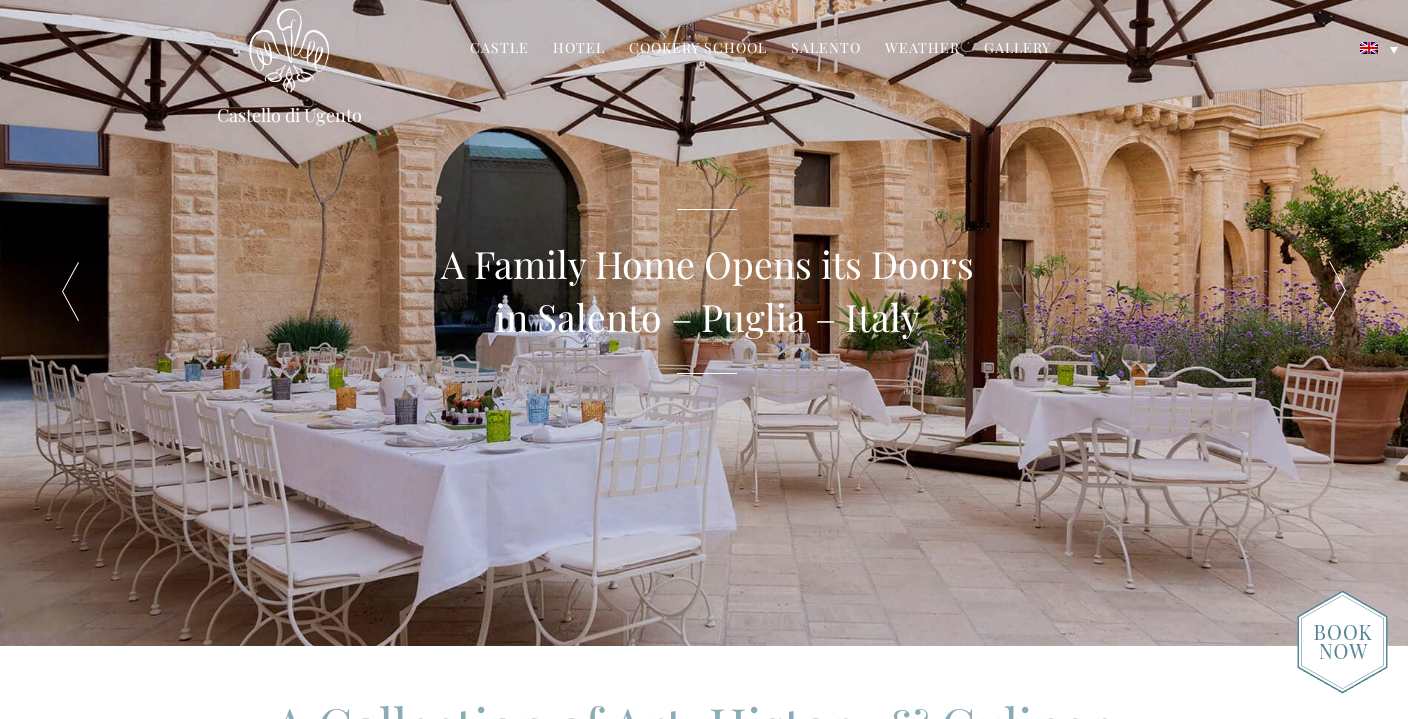 scroll, scrollTop: 0, scrollLeft: 0, axis: both 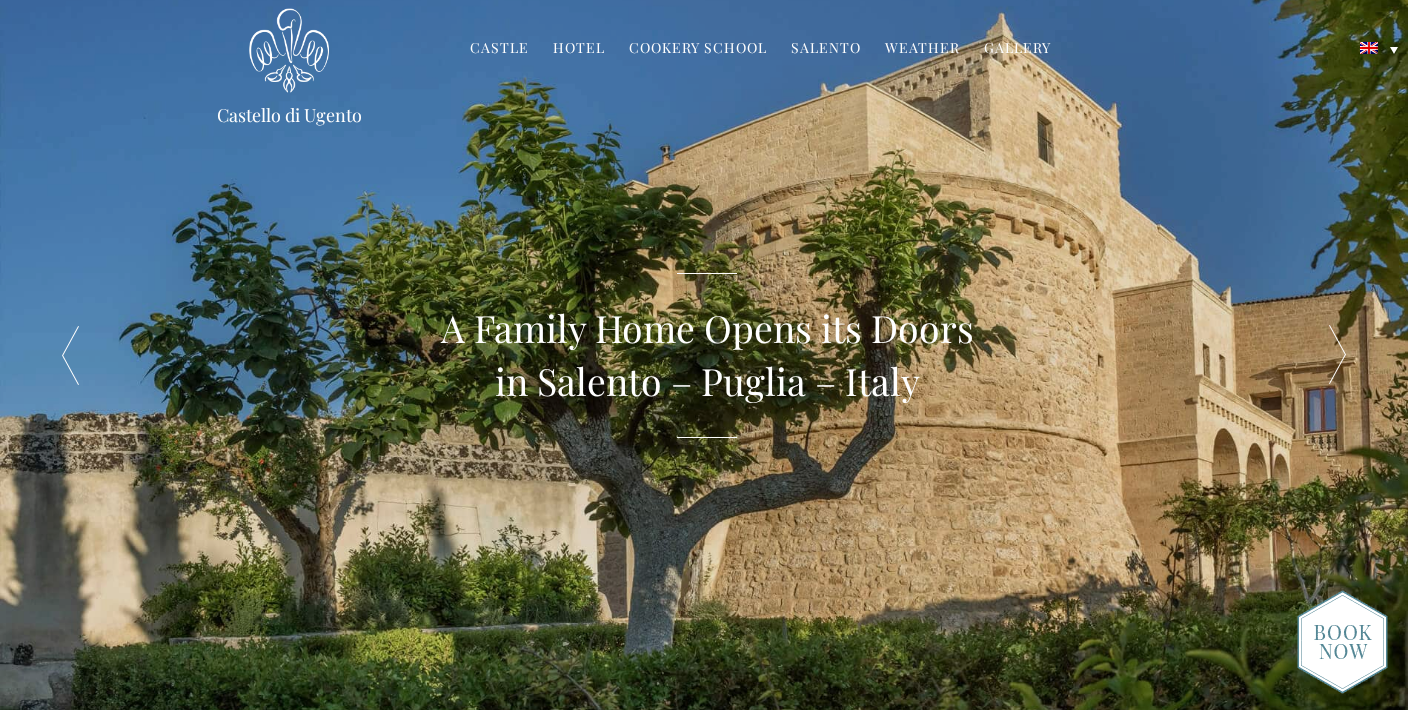 click at bounding box center (1342, 642) 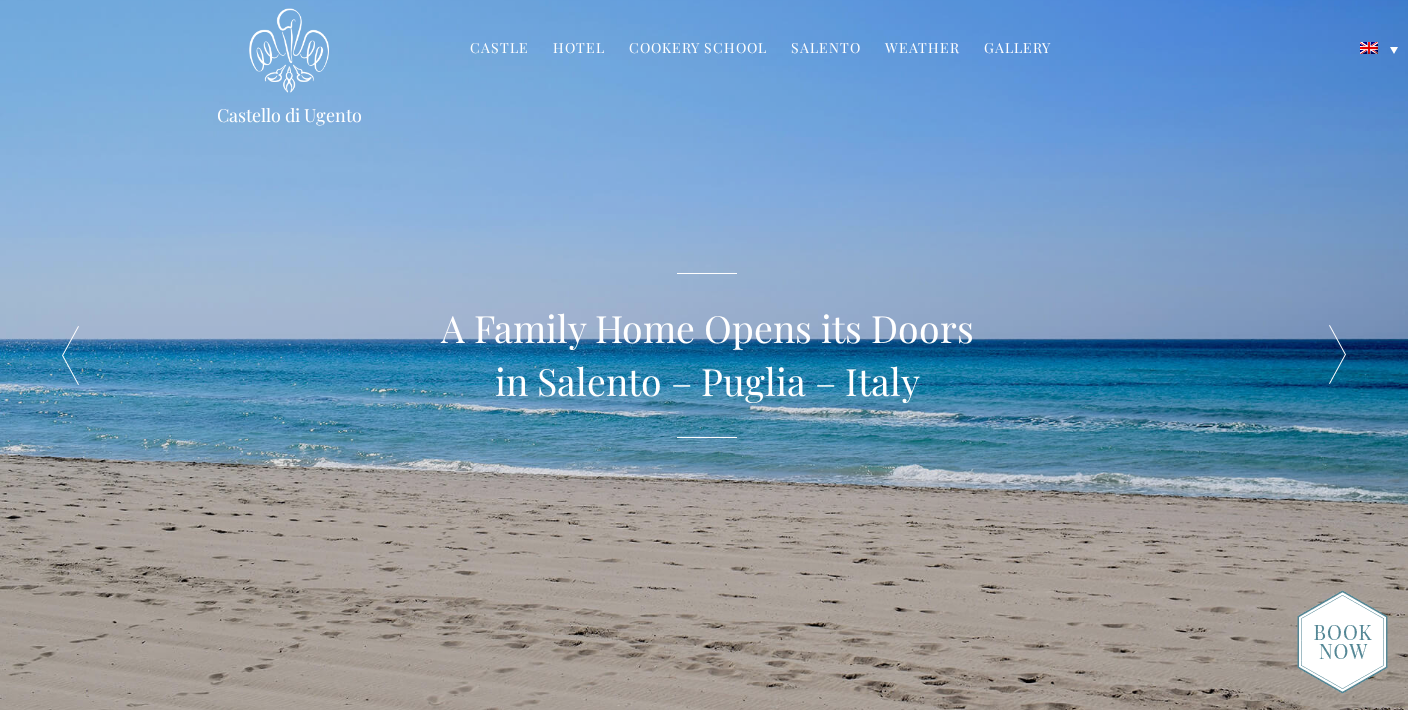 click at bounding box center (1337, 355) 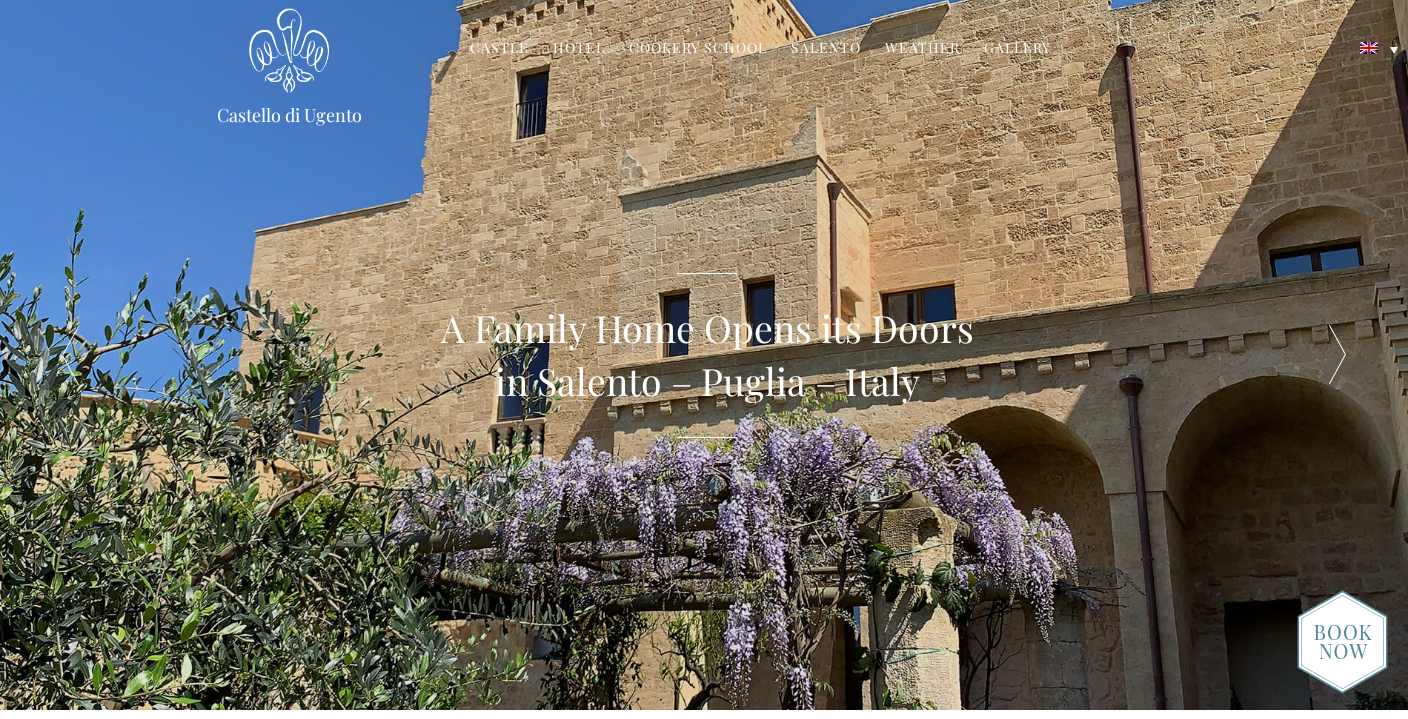 click at bounding box center (1337, 355) 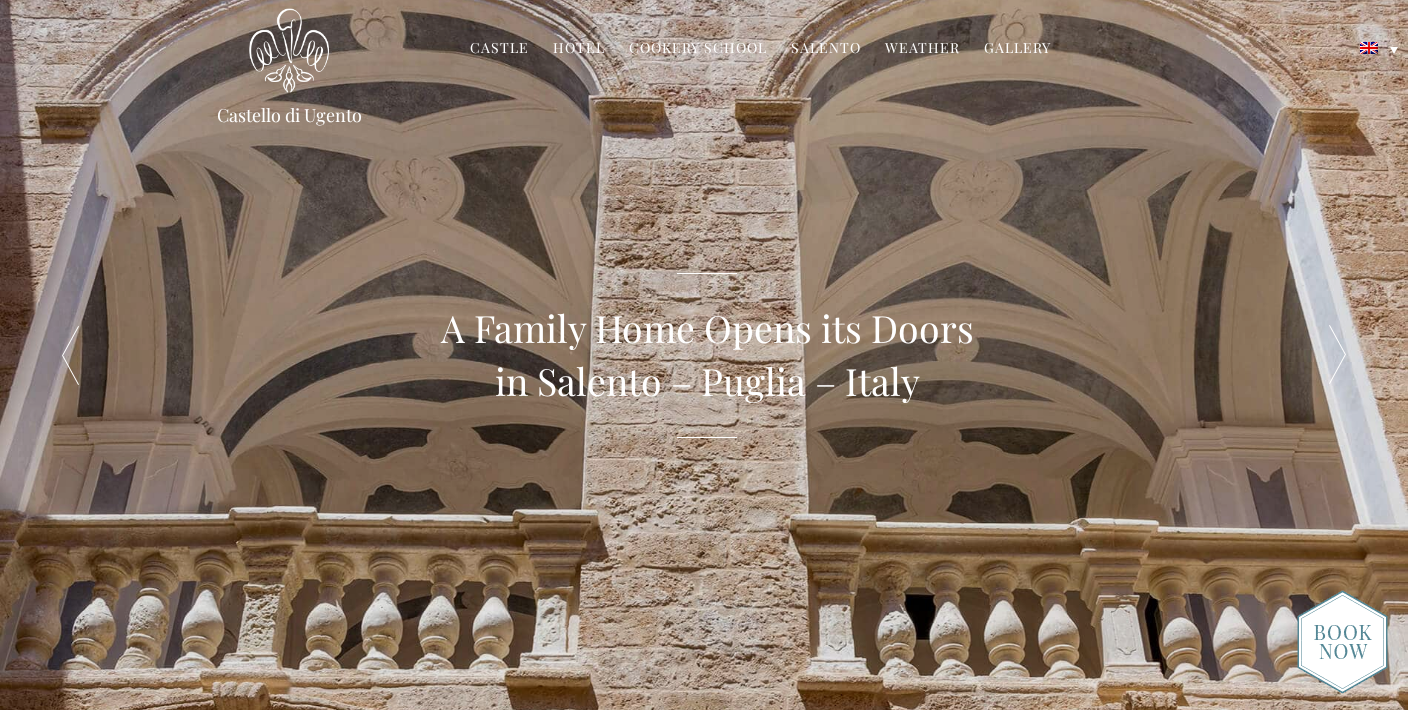 click at bounding box center [1337, 355] 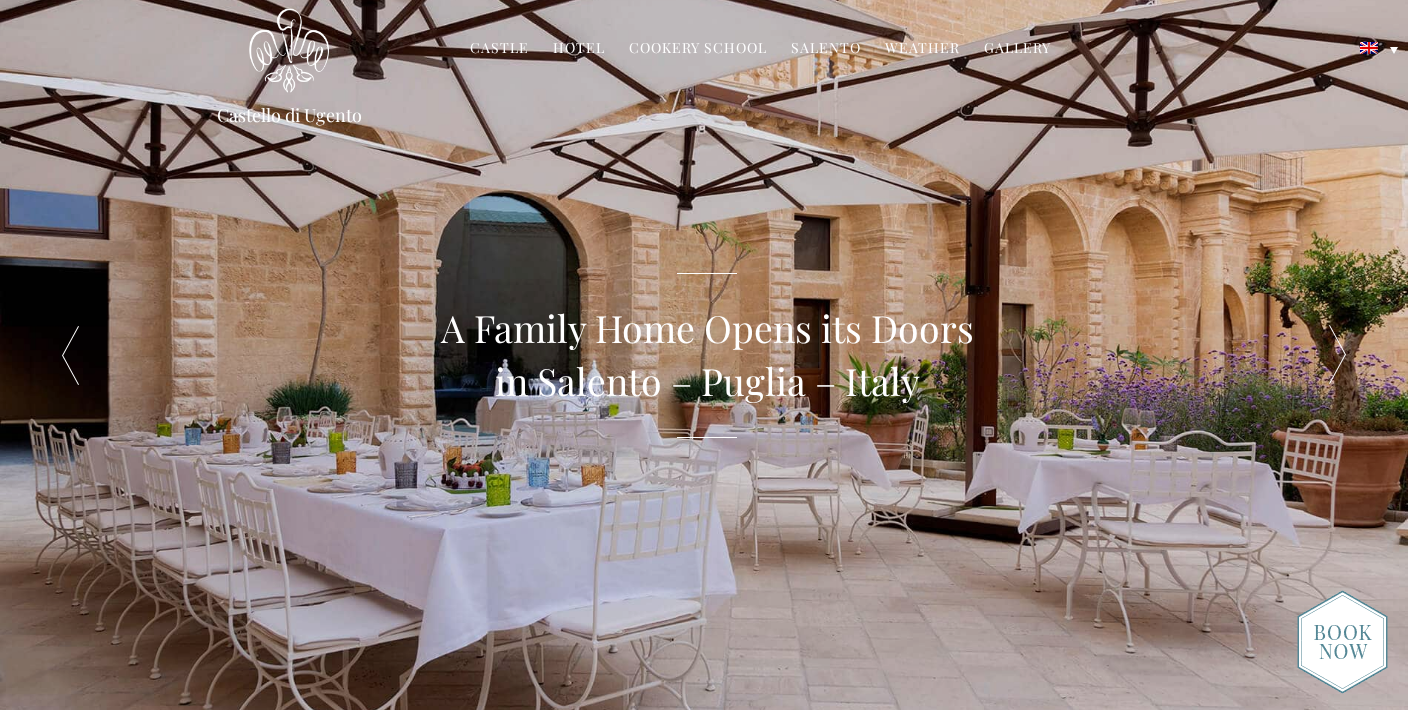 click at bounding box center [1337, 355] 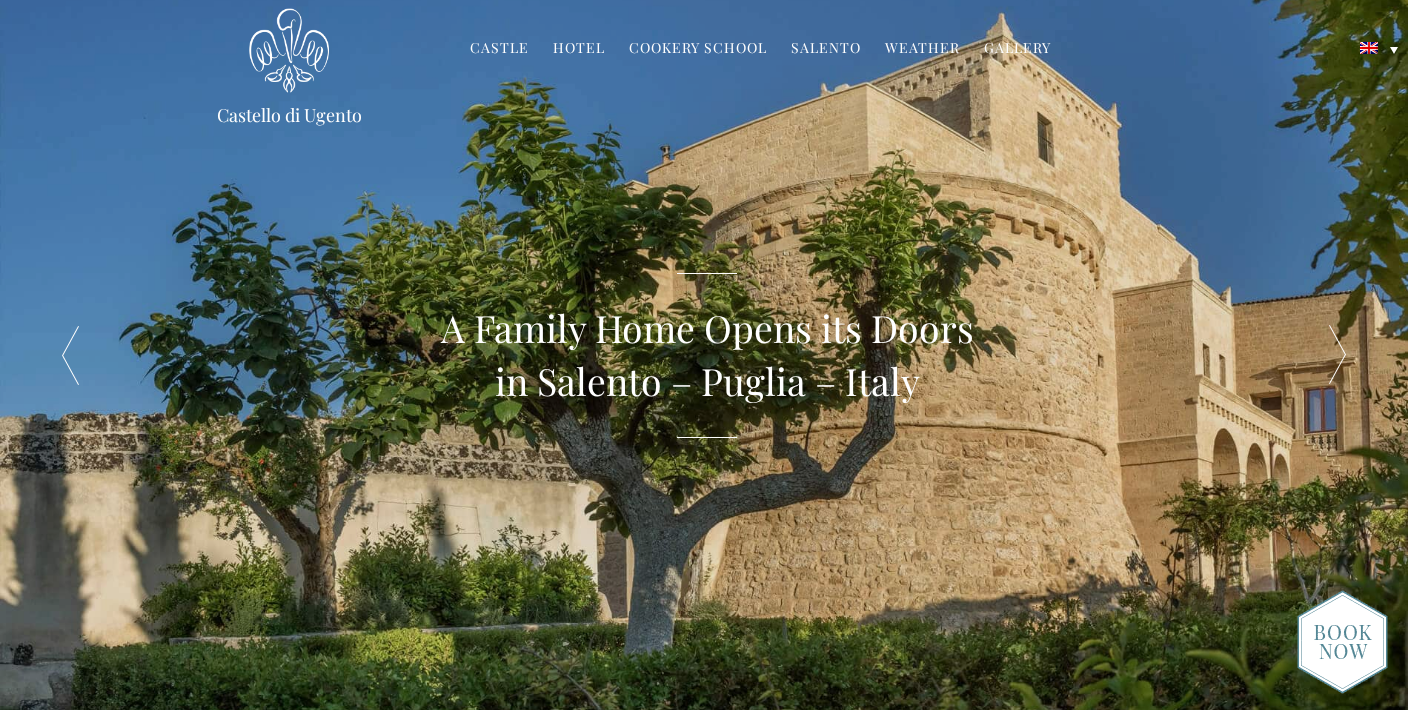 click at bounding box center (1337, 355) 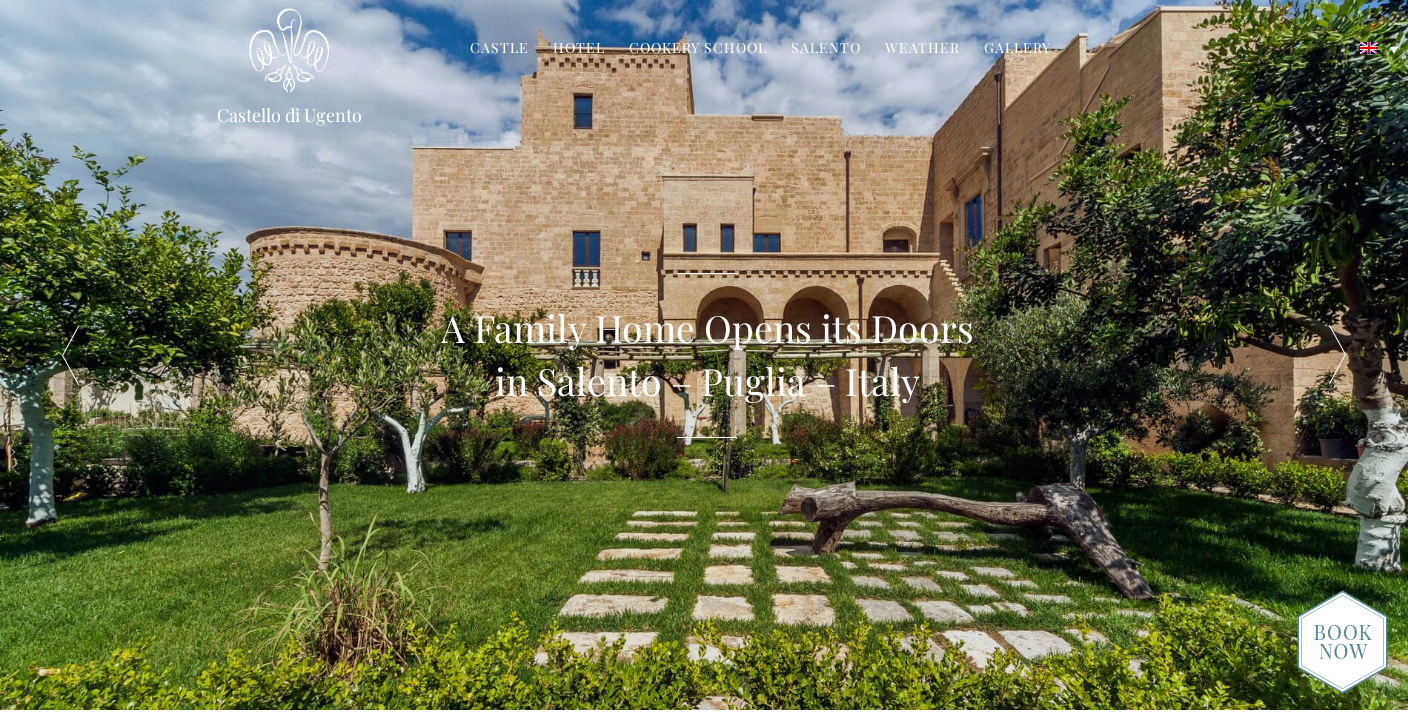 click at bounding box center (1337, 355) 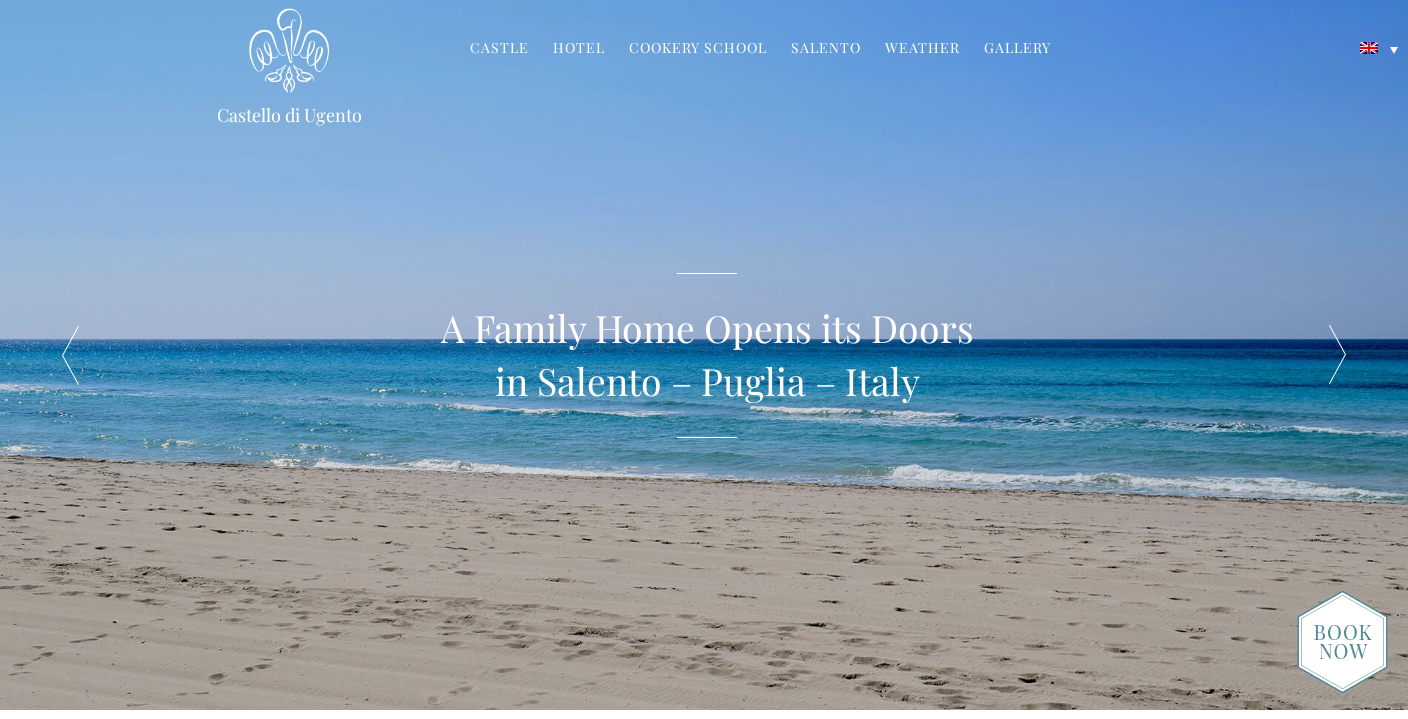 click at bounding box center [1337, 355] 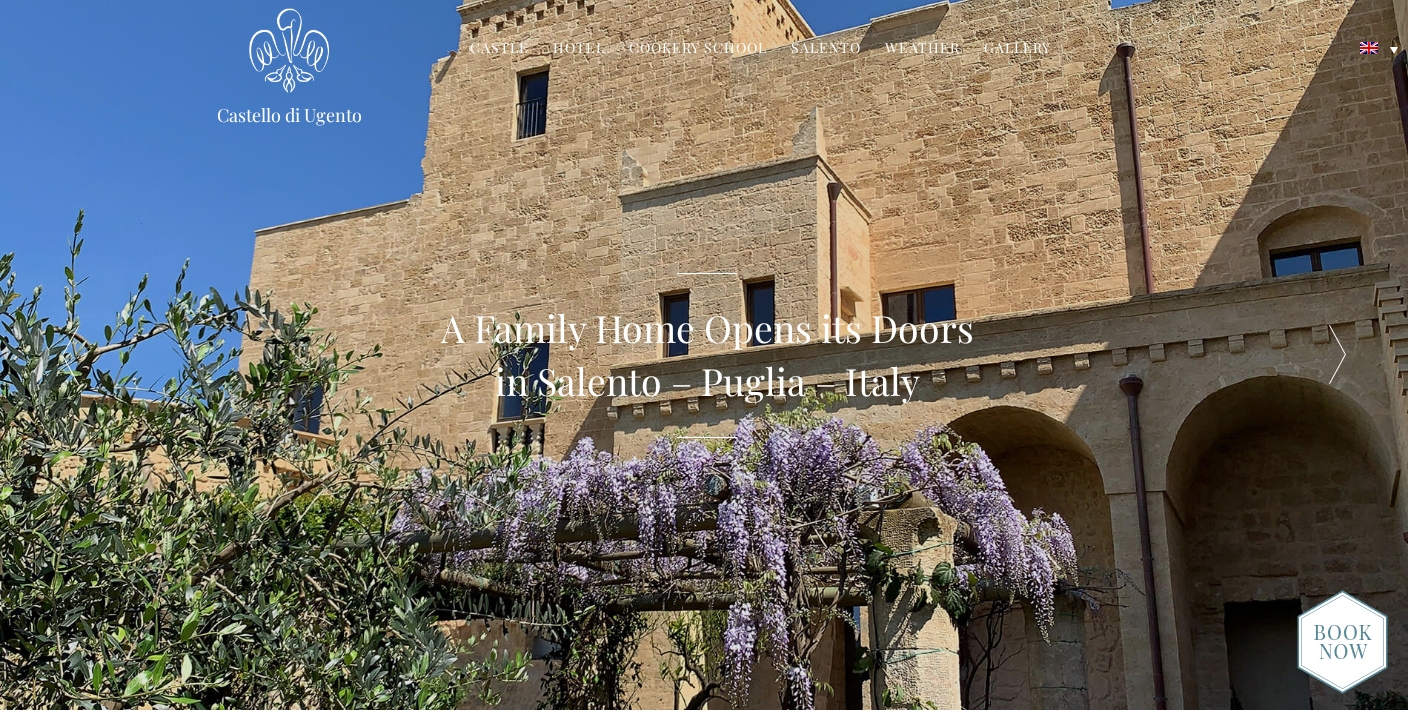 click on "Castle" at bounding box center [499, 49] 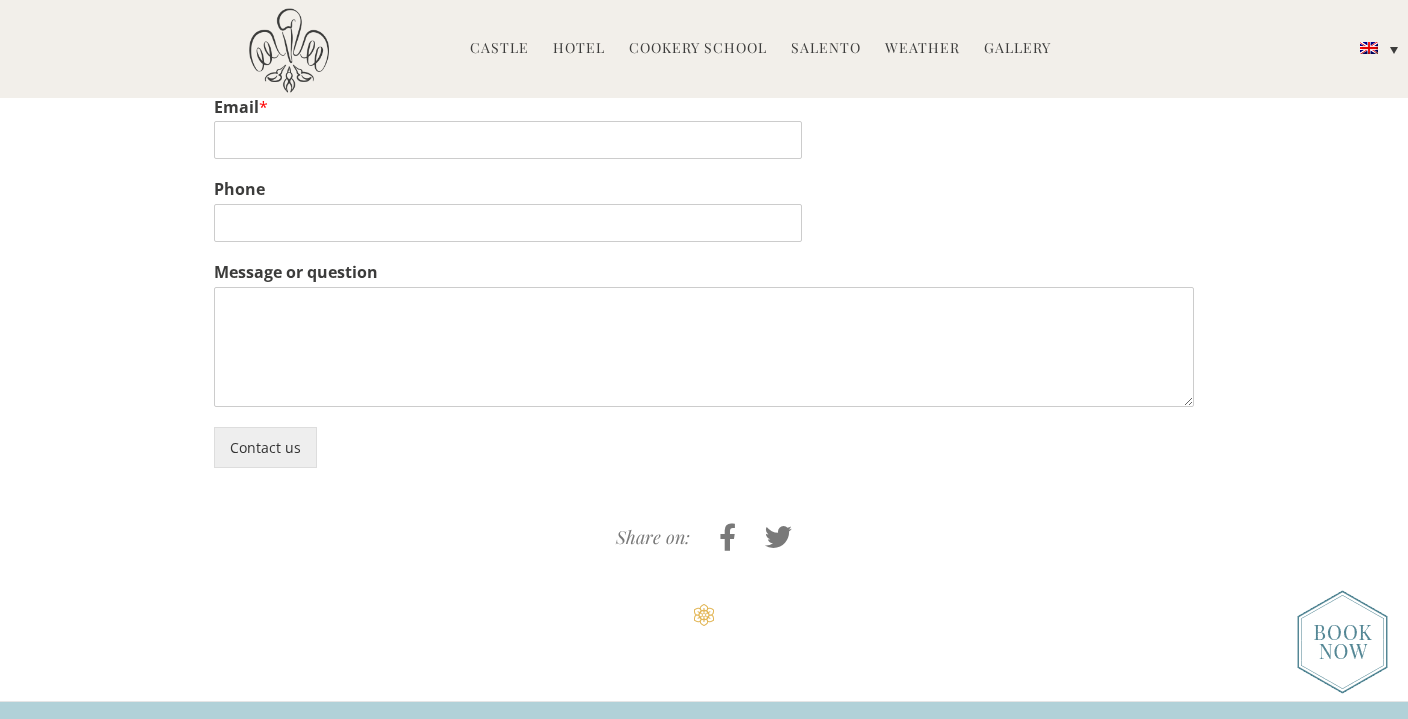 scroll, scrollTop: 4774, scrollLeft: 0, axis: vertical 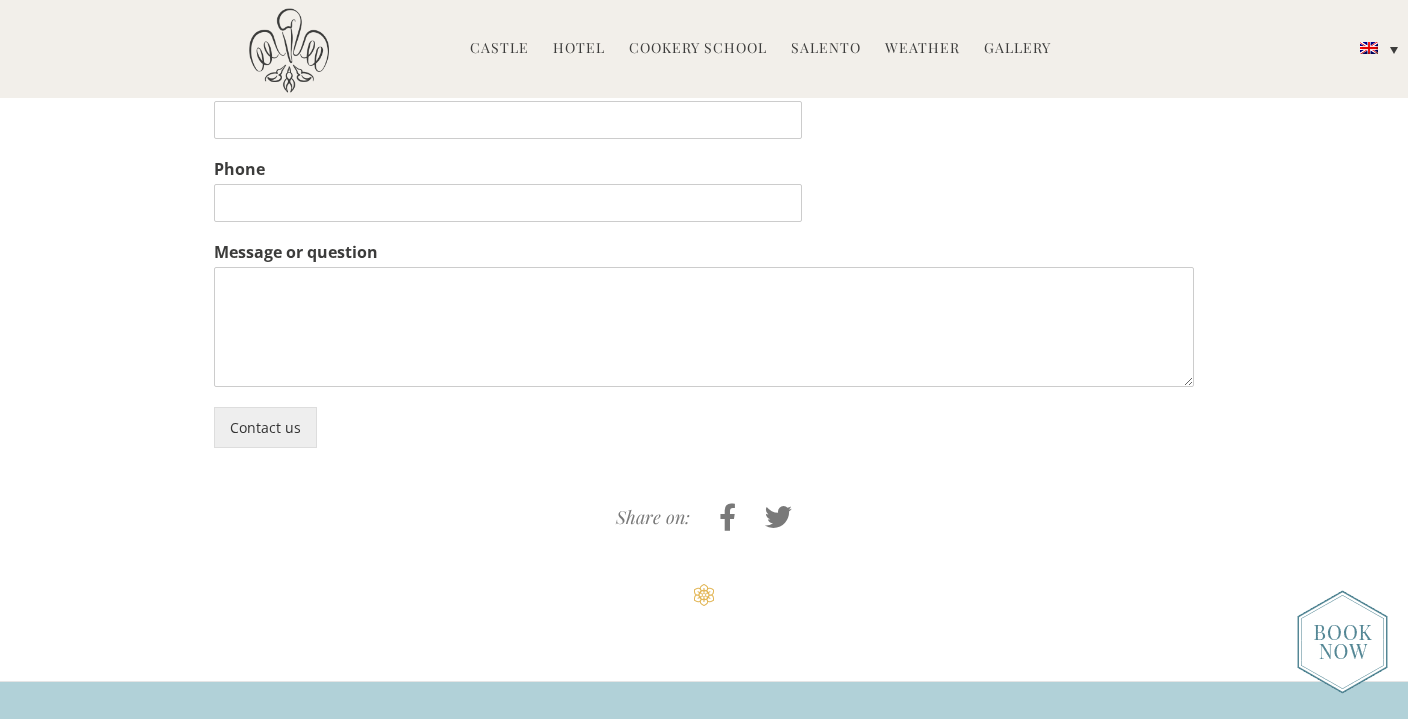 click on "Hotel" at bounding box center (579, 49) 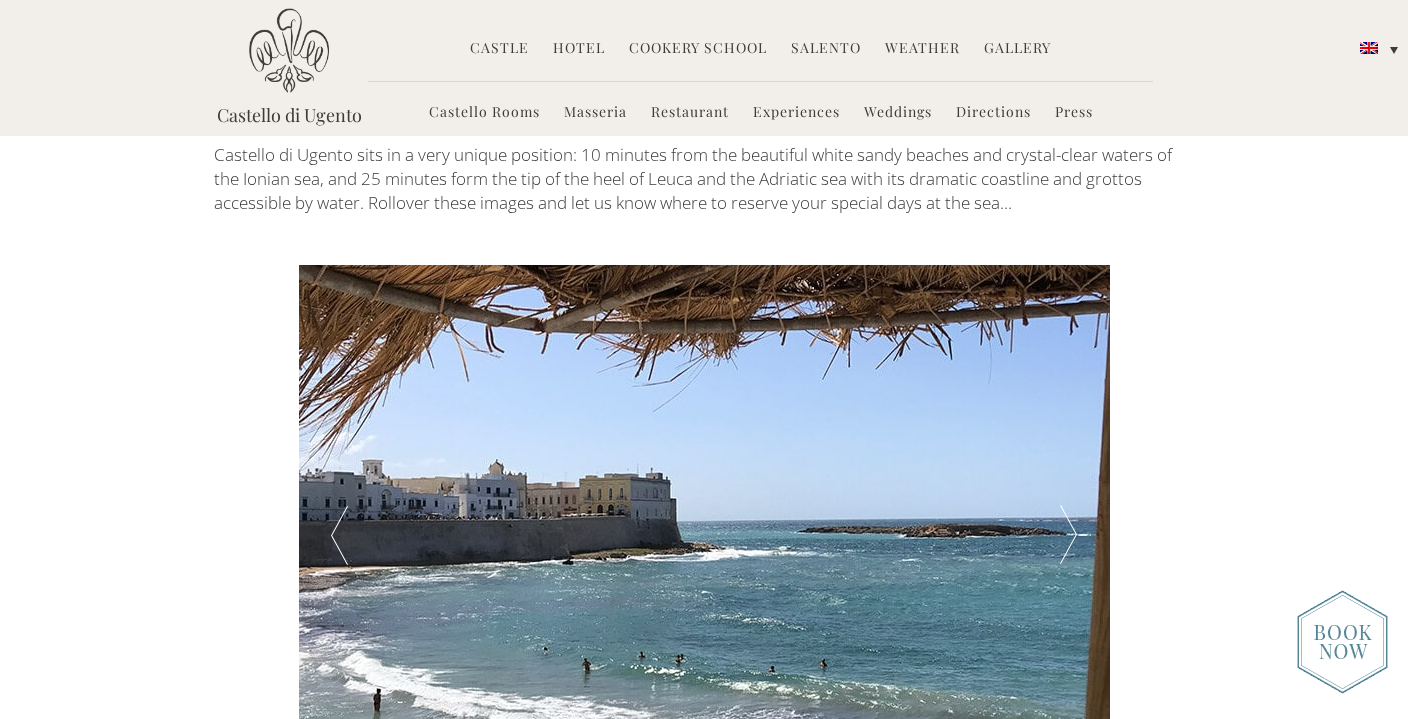 scroll, scrollTop: 3183, scrollLeft: 0, axis: vertical 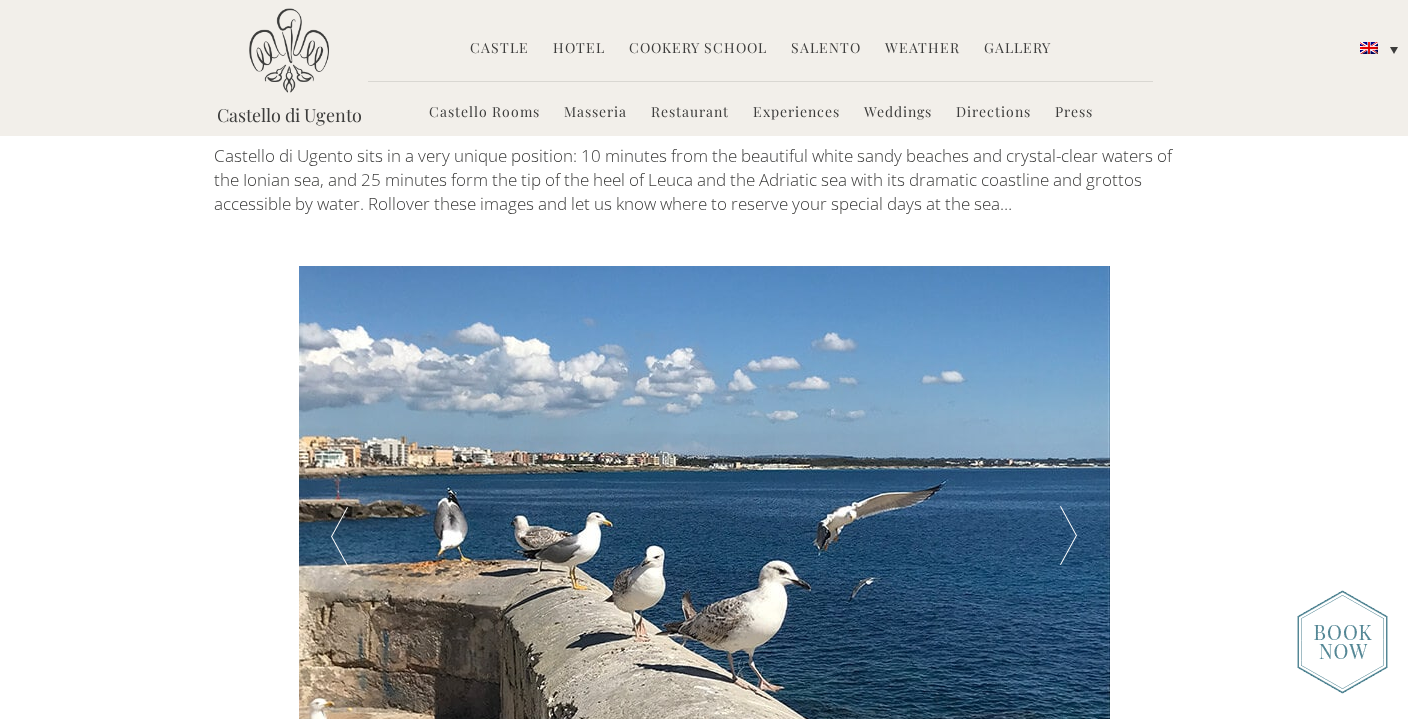 click at bounding box center (1068, 536) 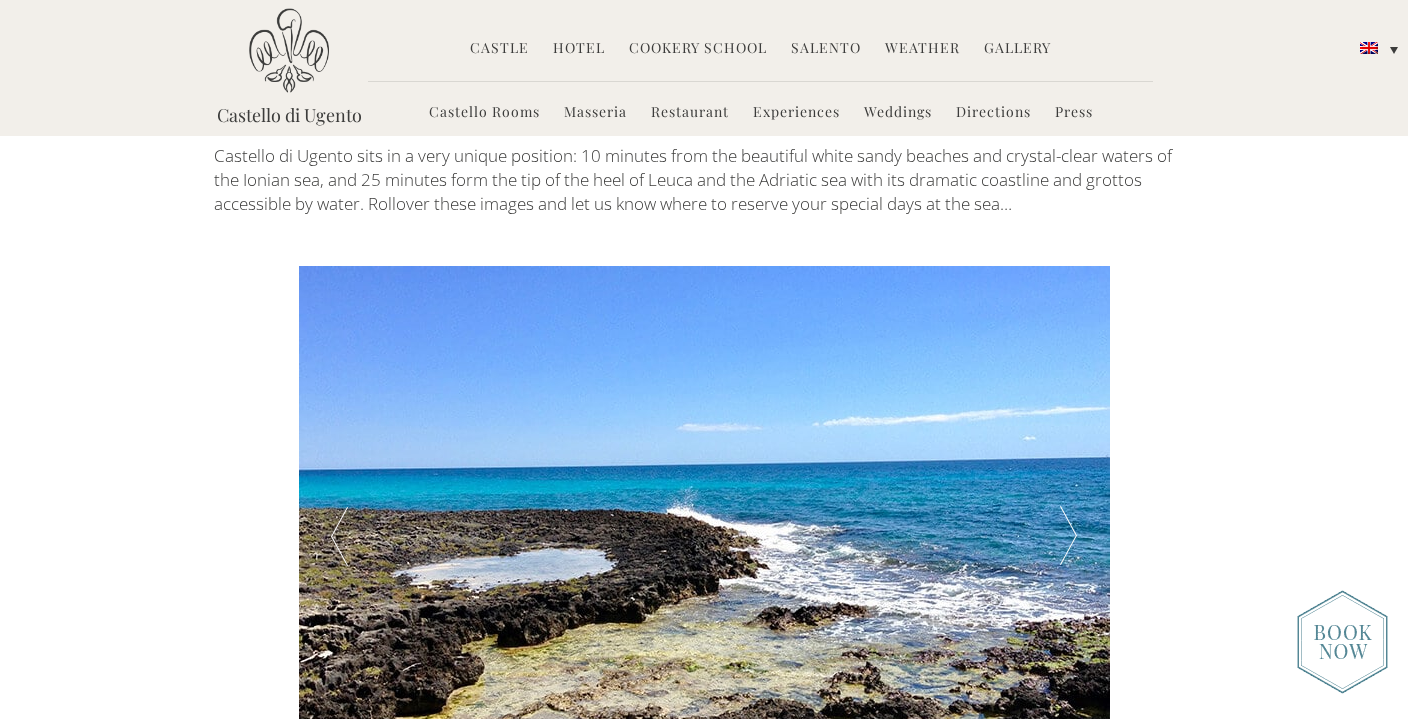 click at bounding box center [1068, 536] 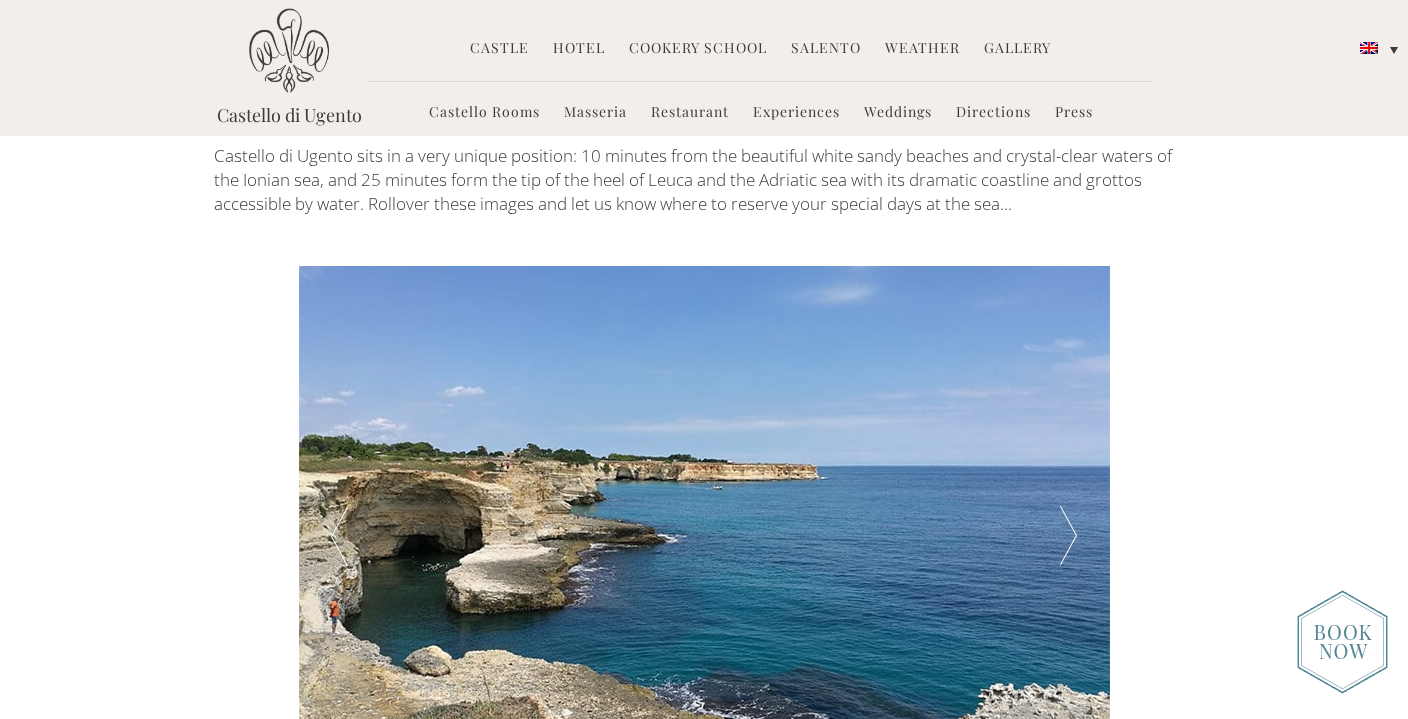 click at bounding box center [1068, 536] 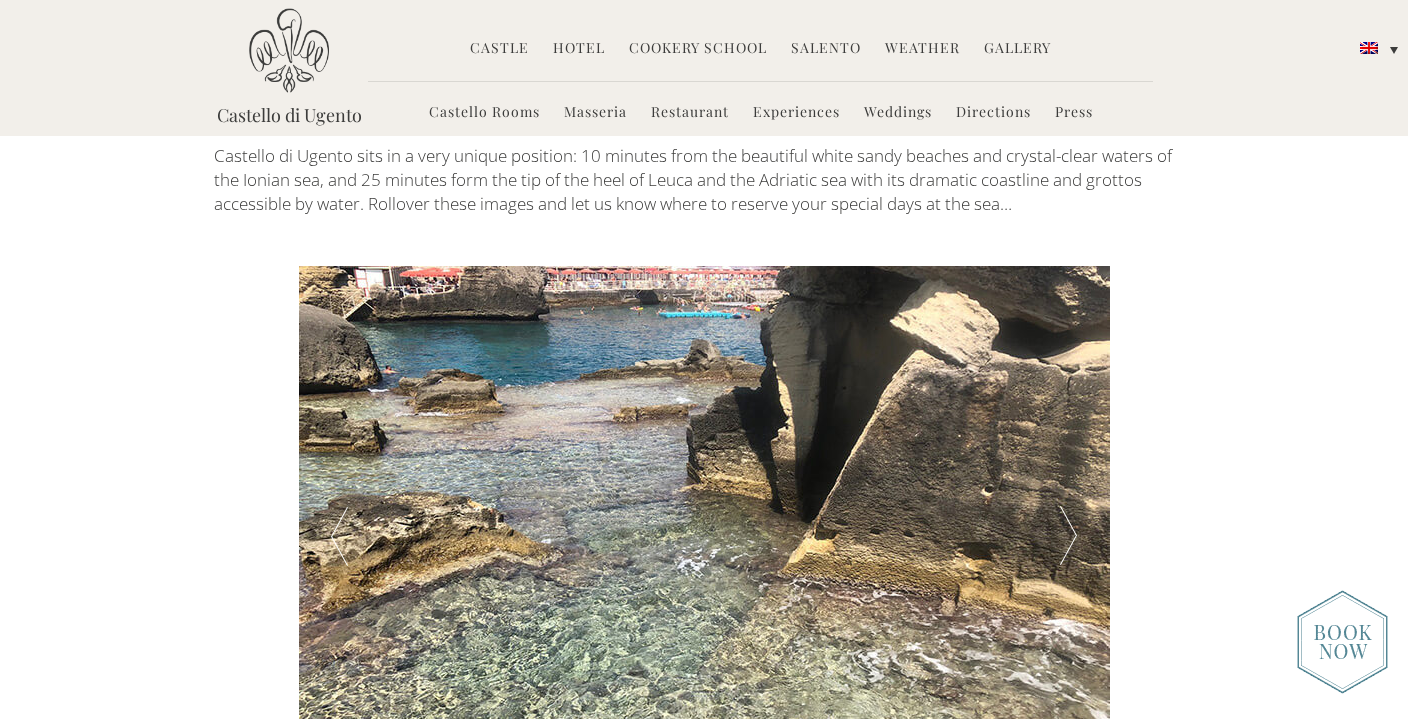 click at bounding box center [1068, 536] 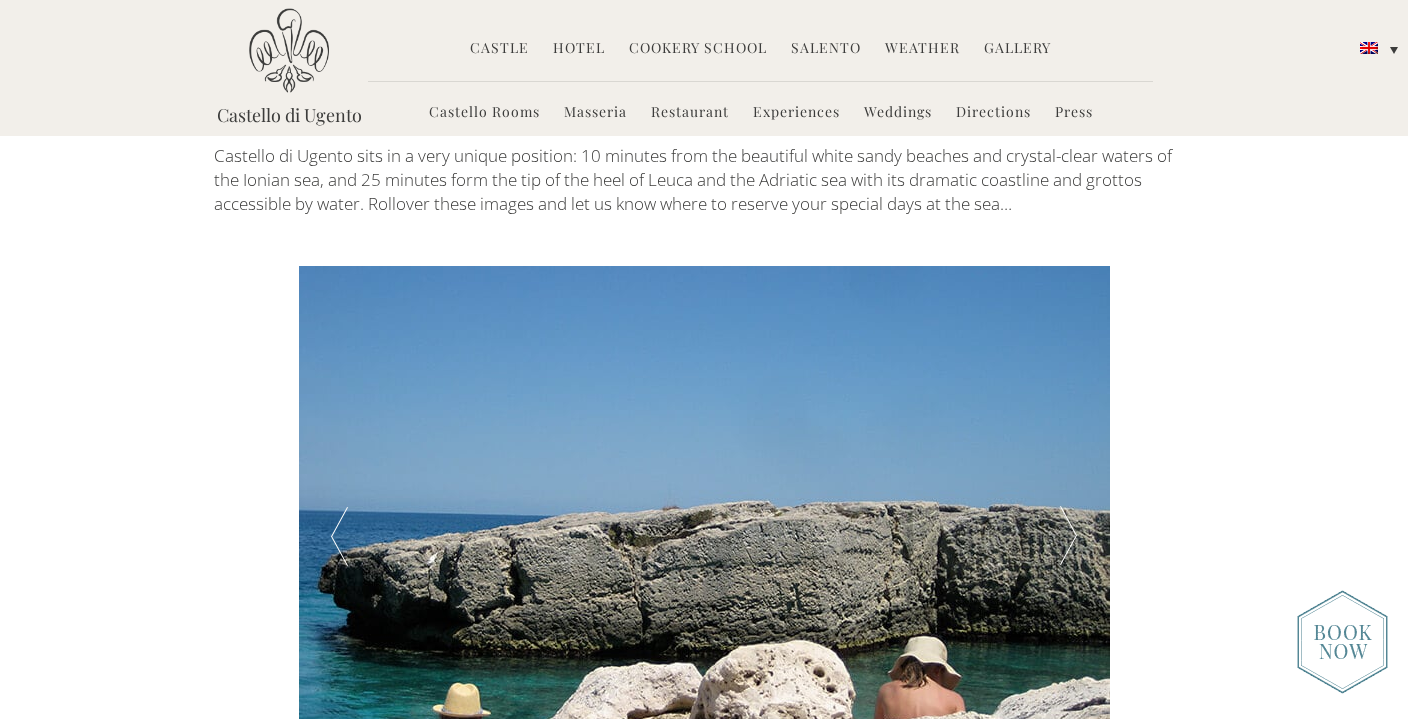 click at bounding box center [1068, 536] 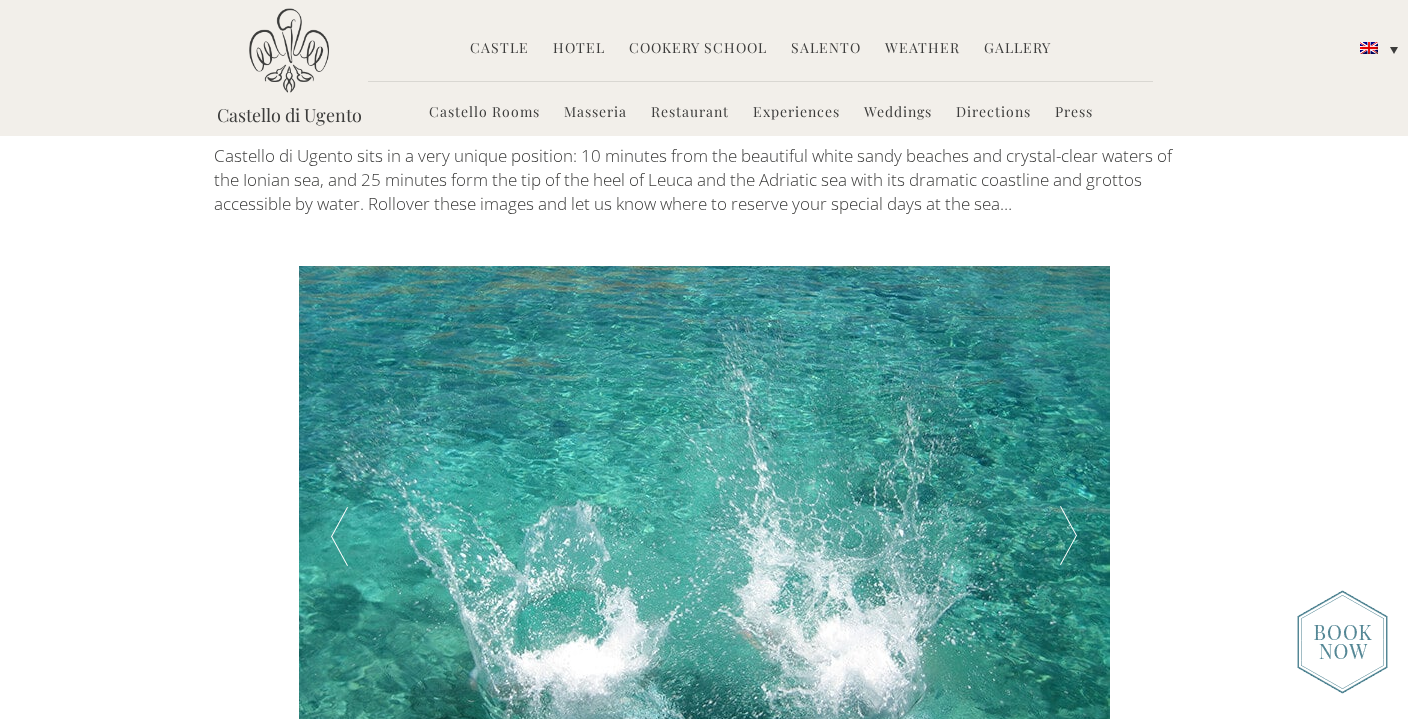click at bounding box center (1068, 536) 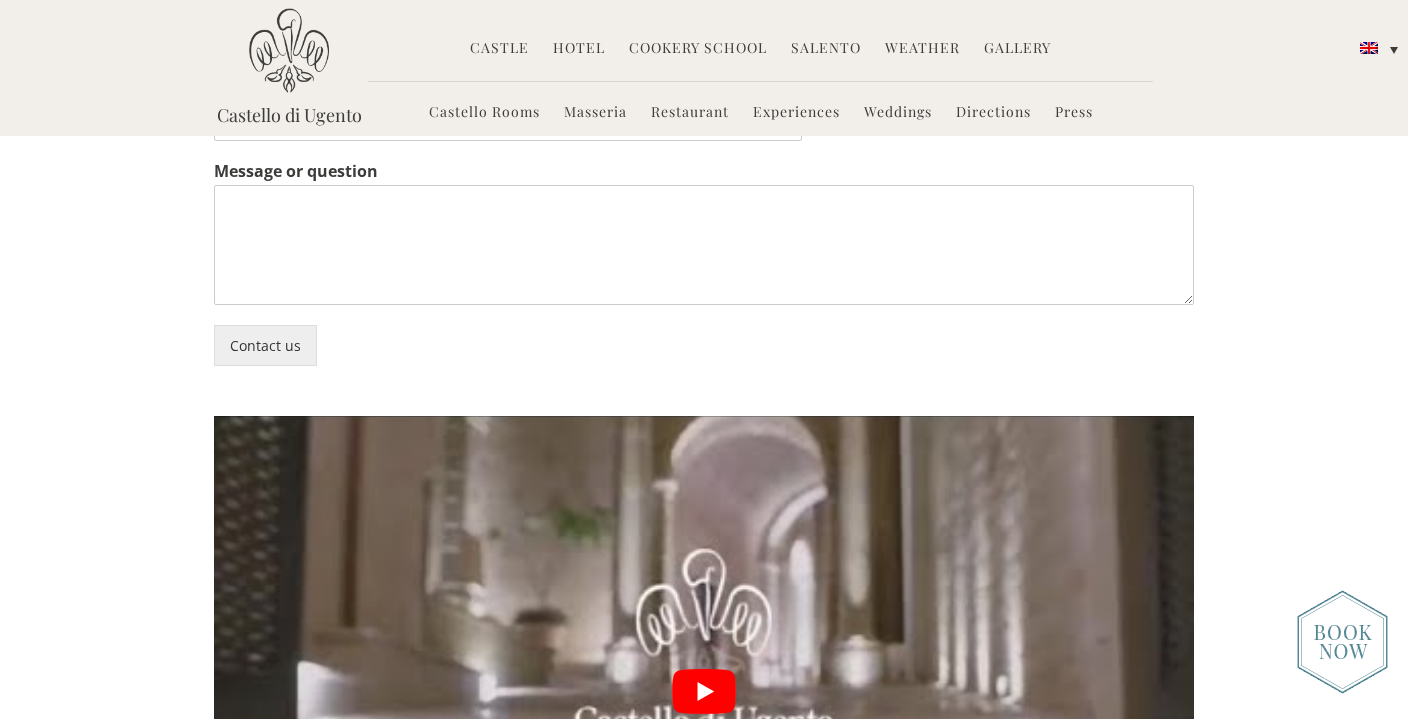 scroll, scrollTop: 4195, scrollLeft: 0, axis: vertical 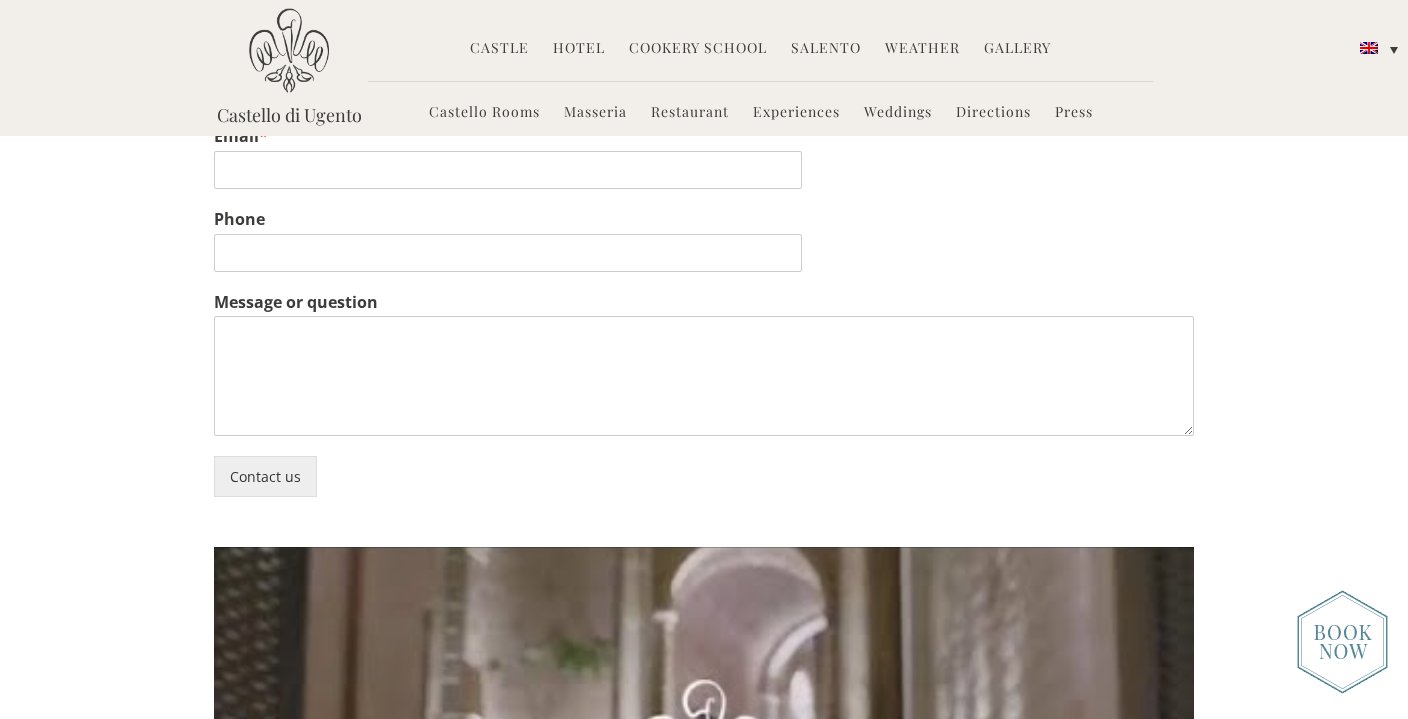 click on "Hotel" at bounding box center [579, 49] 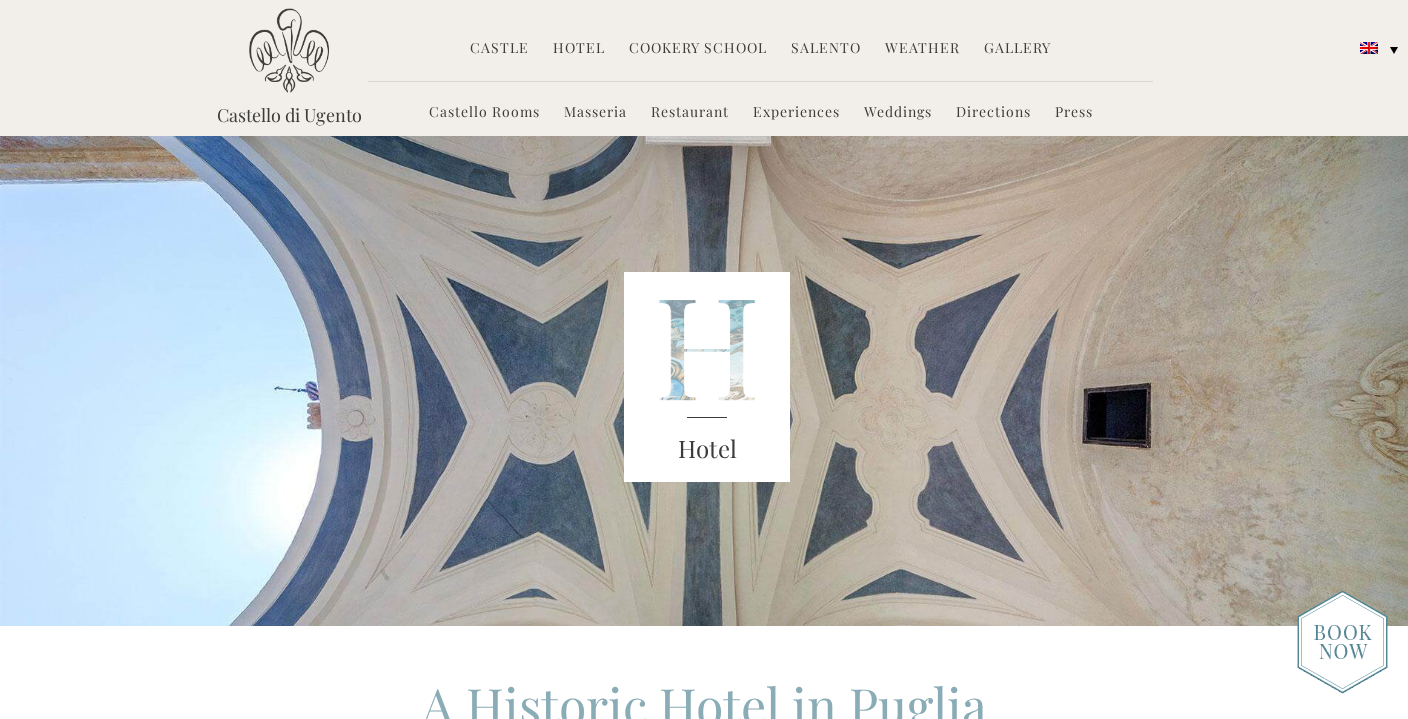 scroll, scrollTop: 0, scrollLeft: 0, axis: both 